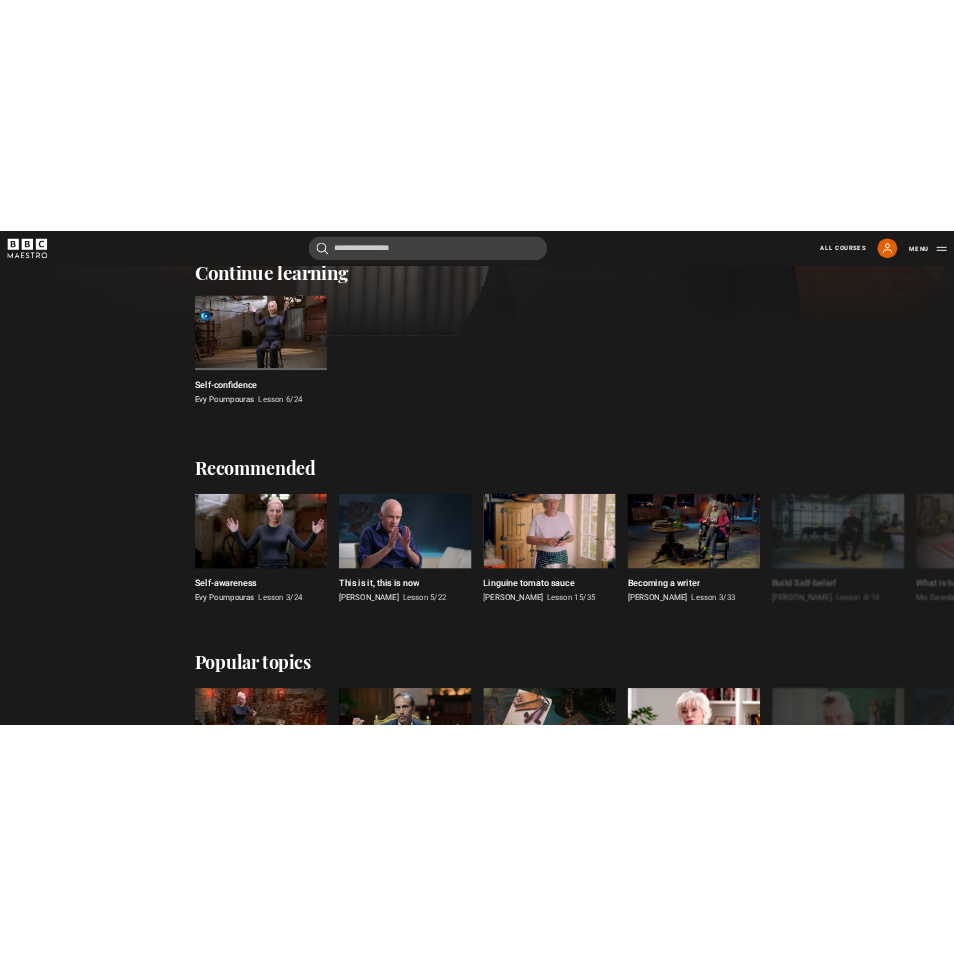 scroll, scrollTop: 603, scrollLeft: 0, axis: vertical 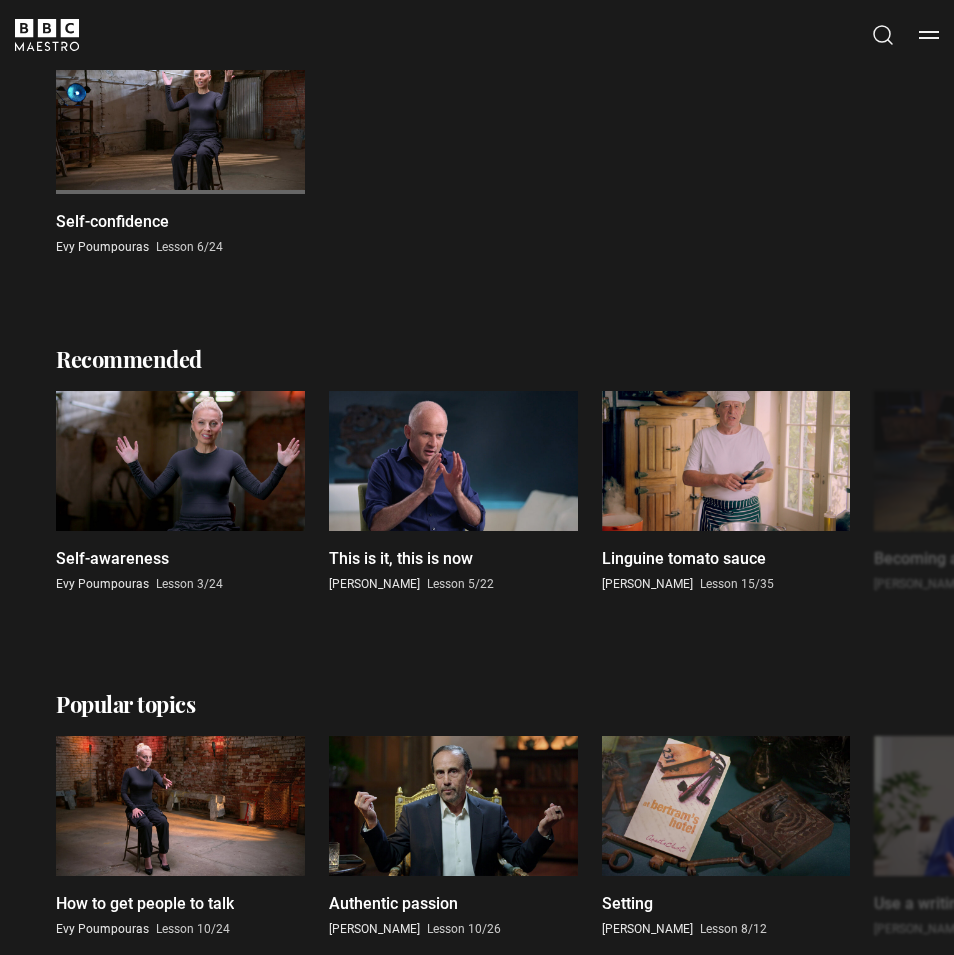click at bounding box center (180, 124) 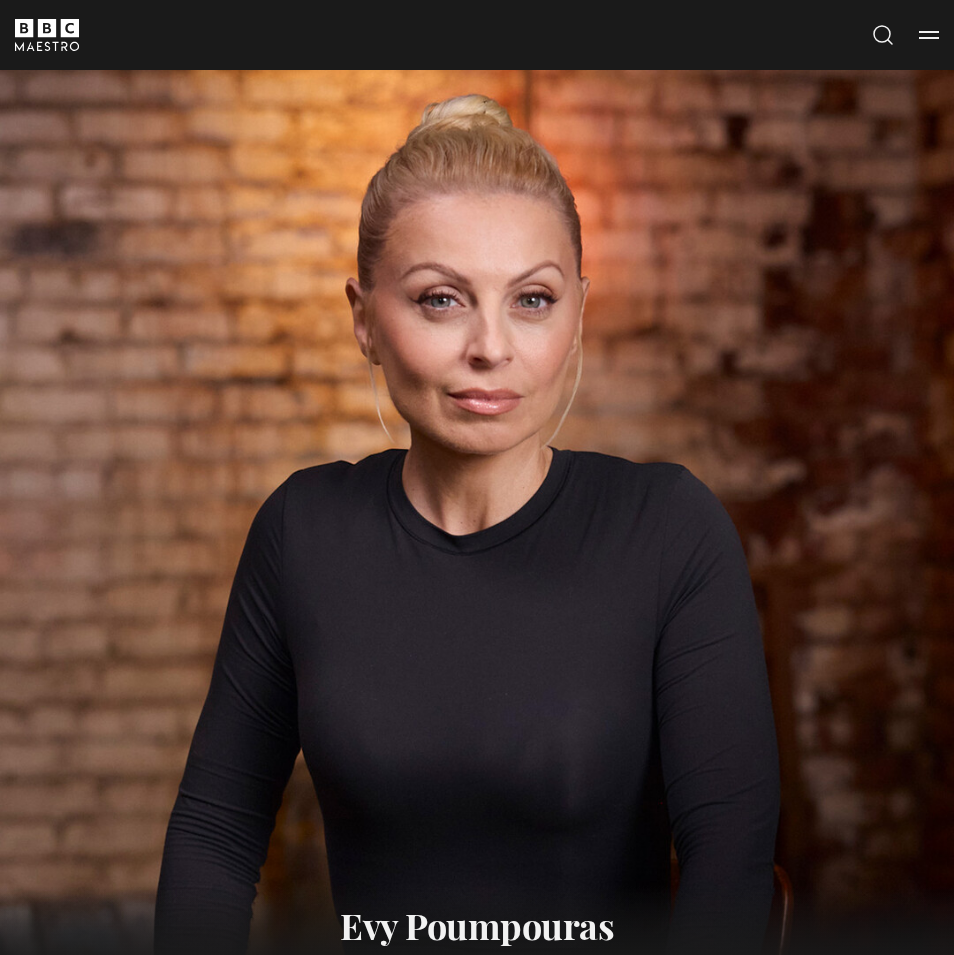 scroll, scrollTop: 1357, scrollLeft: 0, axis: vertical 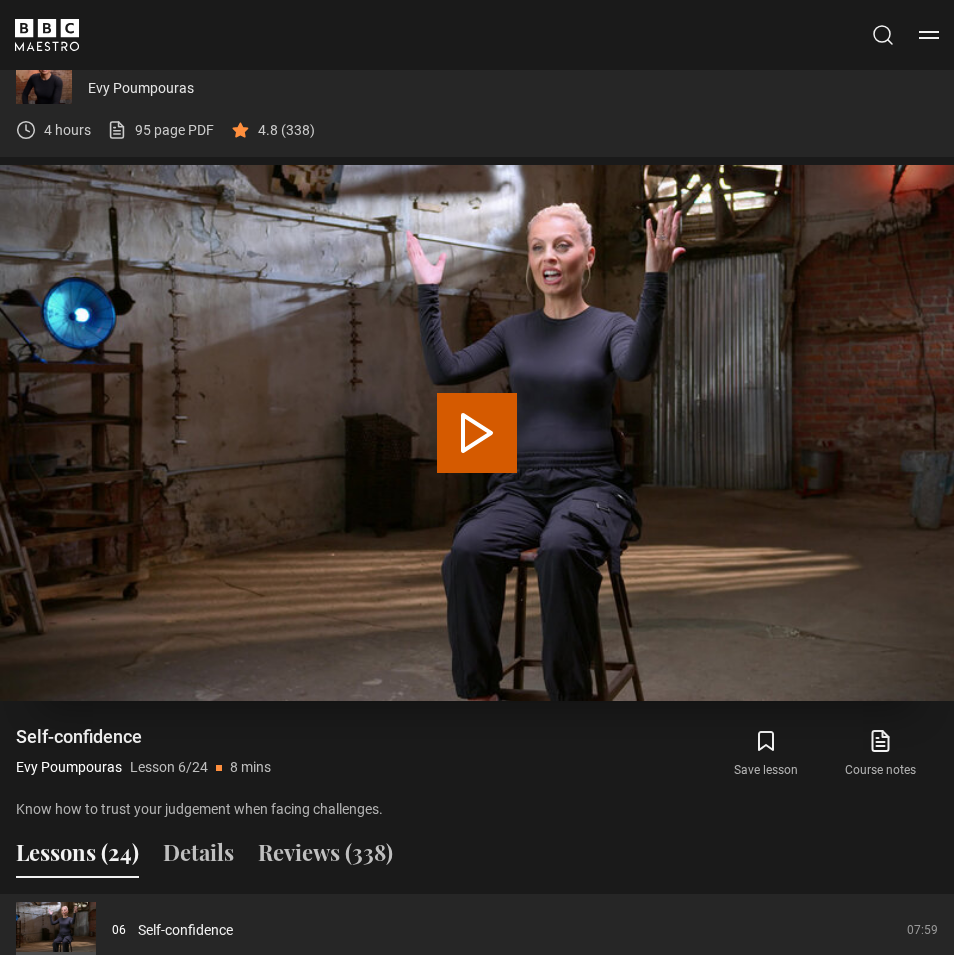 click on "Play Lesson Self-confidence" at bounding box center [477, 433] 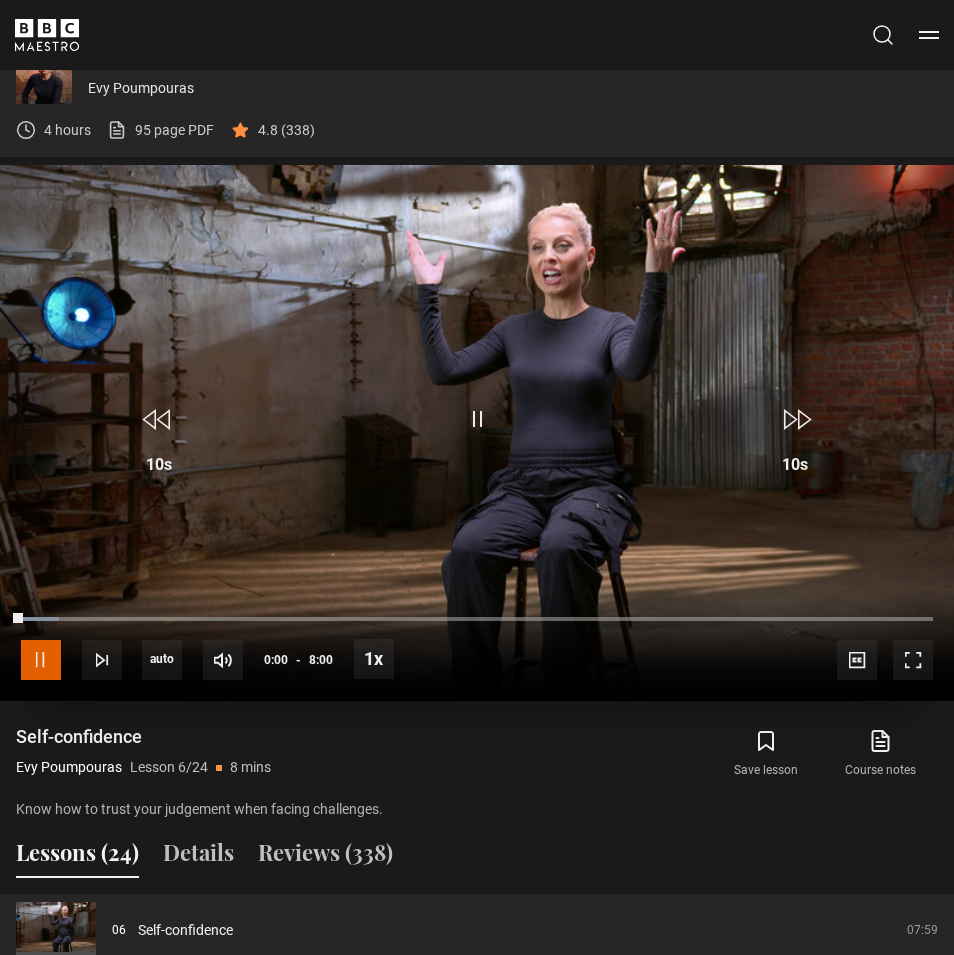 click at bounding box center (41, 660) 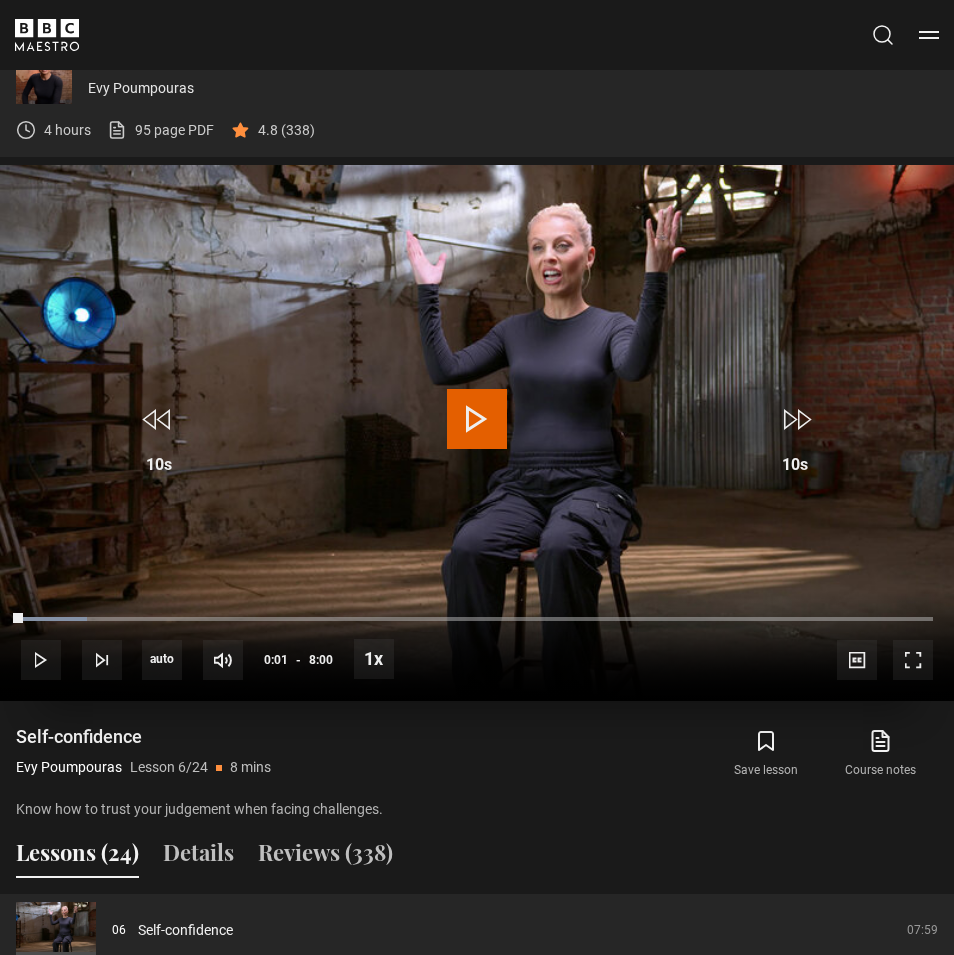 click at bounding box center [477, 419] 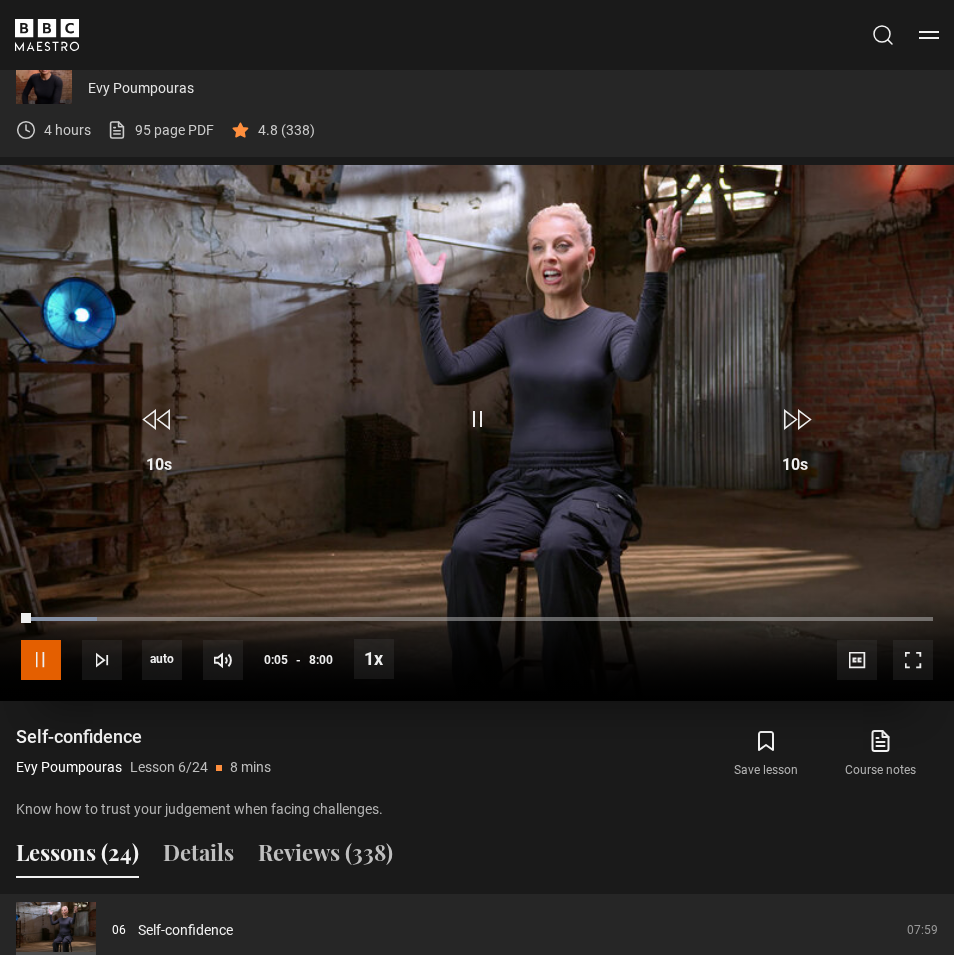 click at bounding box center [41, 660] 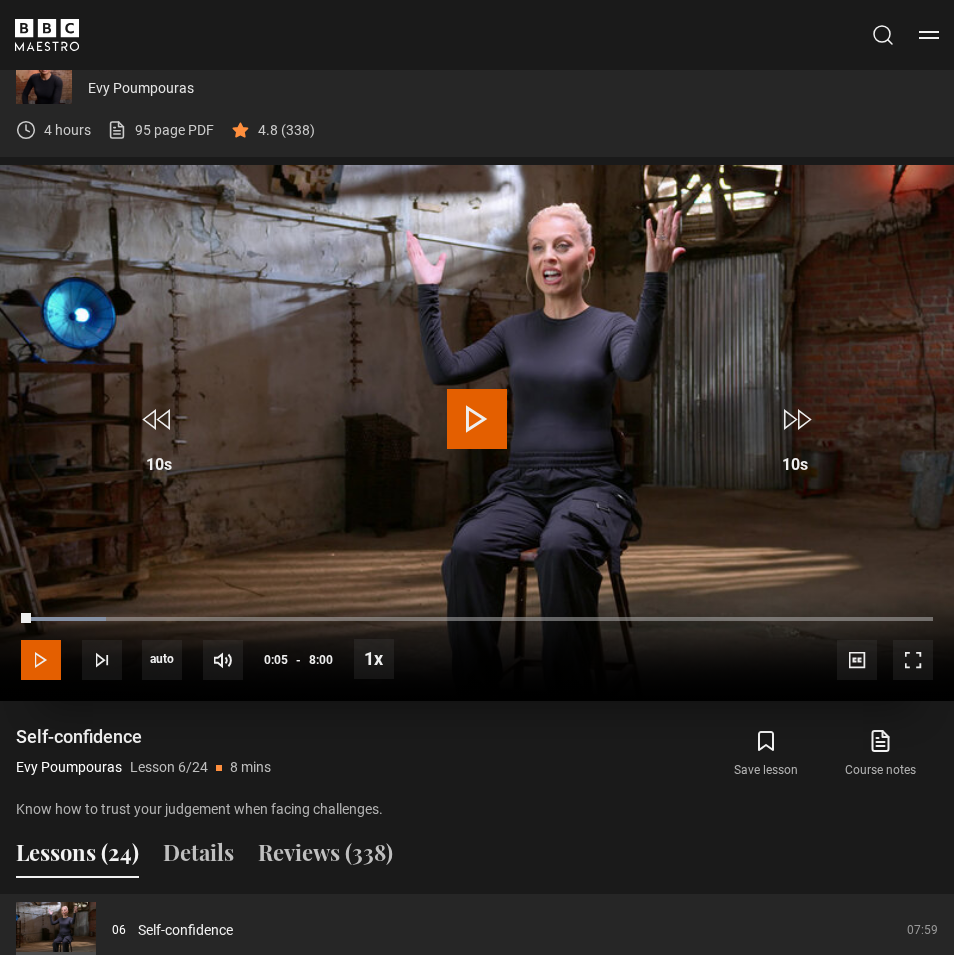 click at bounding box center (41, 660) 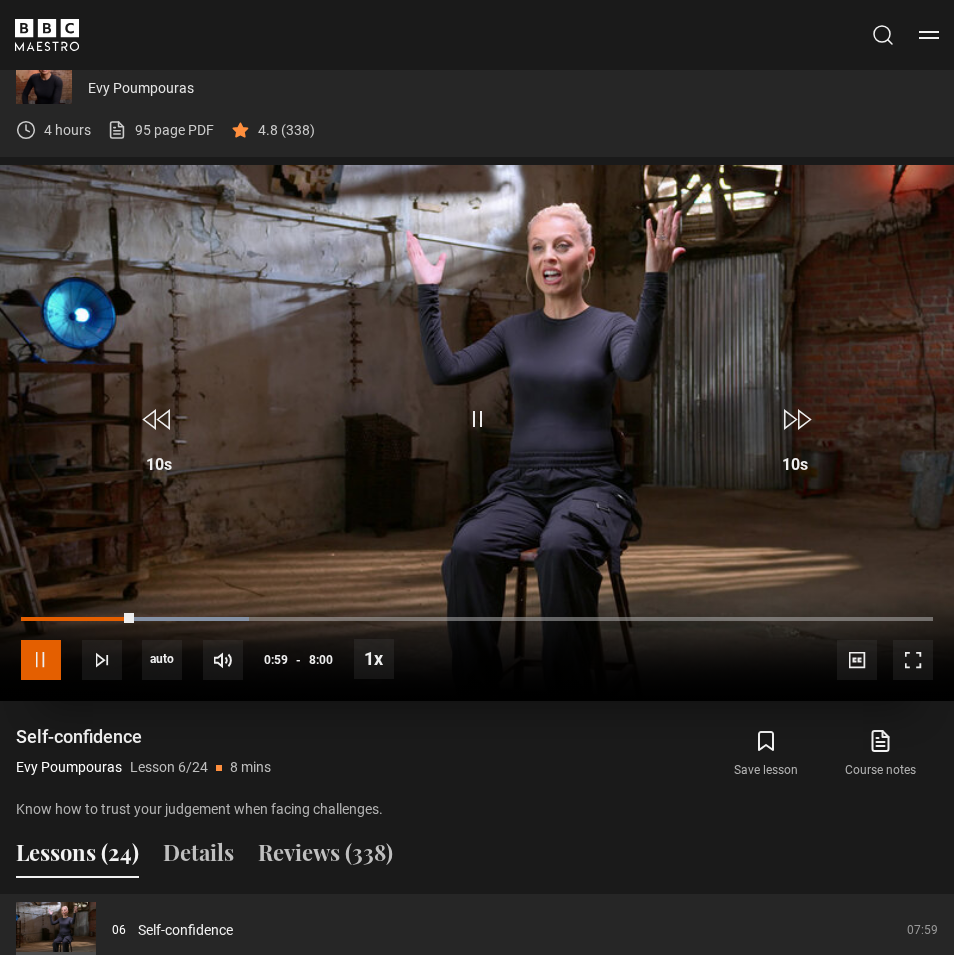 click at bounding box center [41, 660] 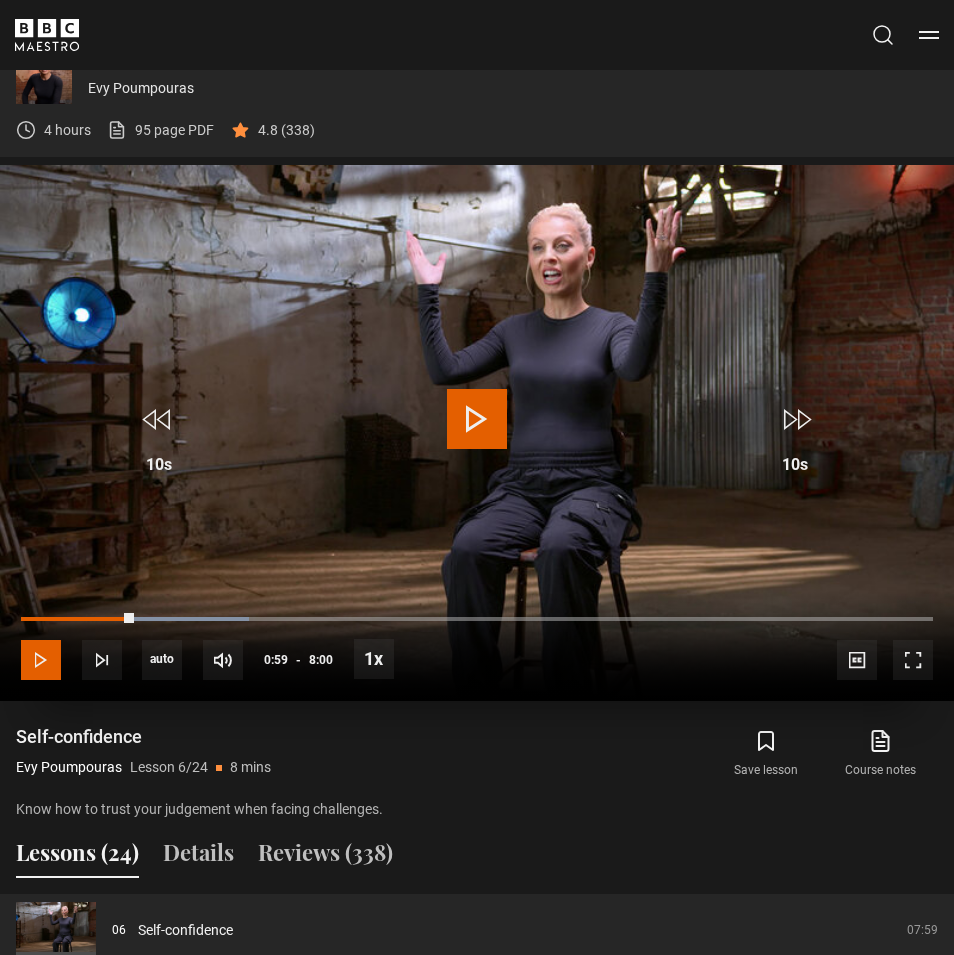 click at bounding box center (41, 660) 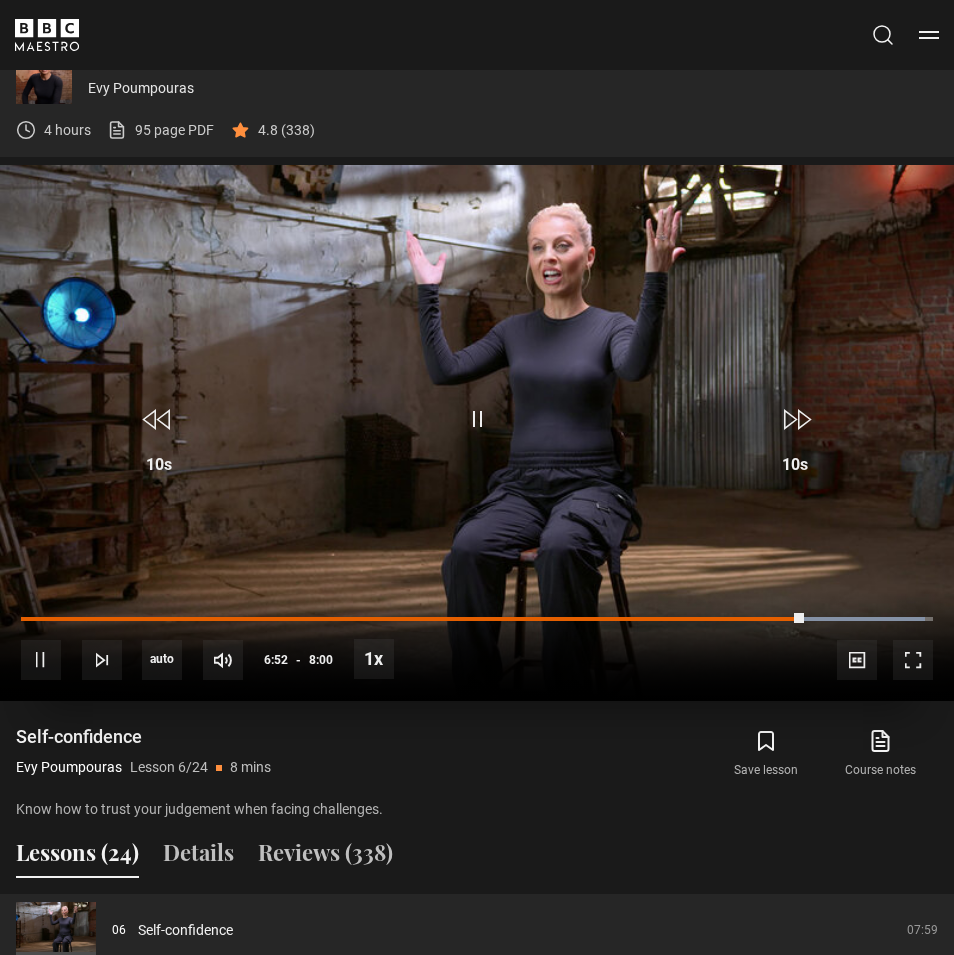 click on "10s Skip Back 10 seconds Pause 10s Skip Forward 10 seconds Loaded :  99.06% 0:32 6:52 Pause Mute Current Time  6:52 - Duration  8:00
Evy Poumpouras
Lesson 6
Self-confidence
1x Playback Rate 2x 1.5x 1x , selected 0.5x auto Quality 360p 720p 1080p 2160p Auto , selected Captions captions off , selected English  Captions" at bounding box center (477, 646) 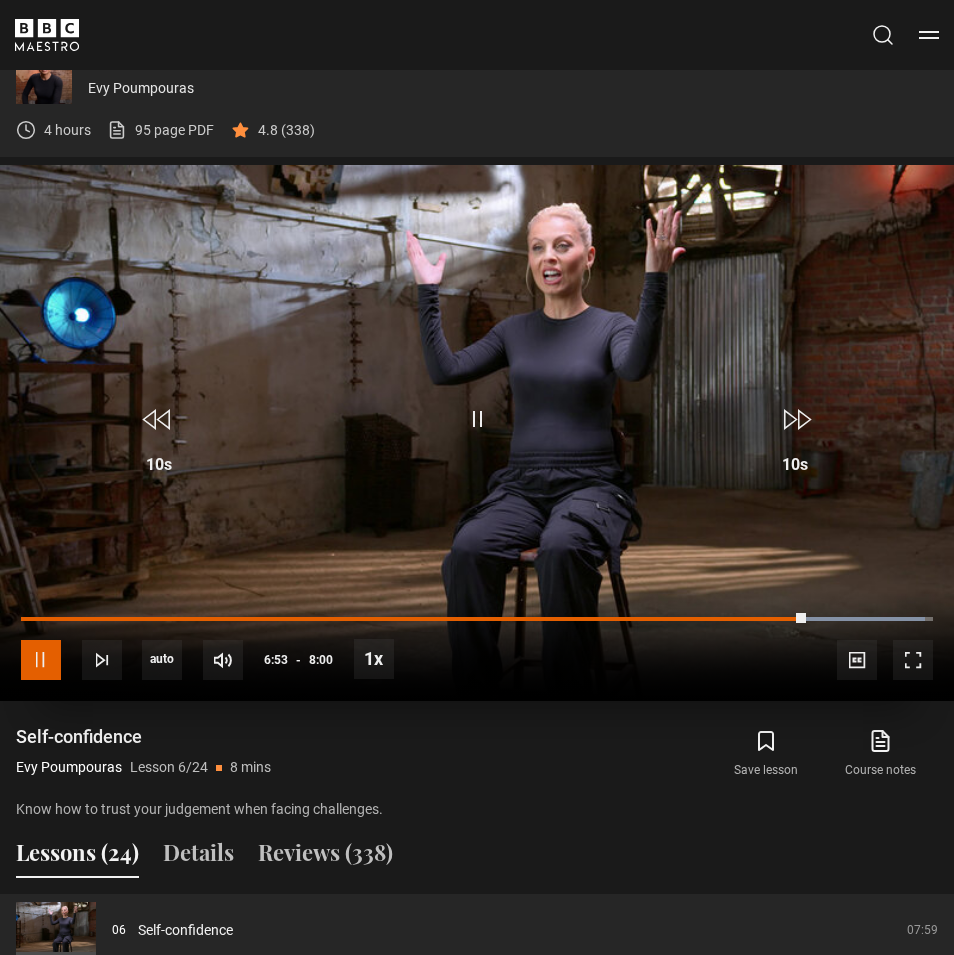 click at bounding box center [41, 660] 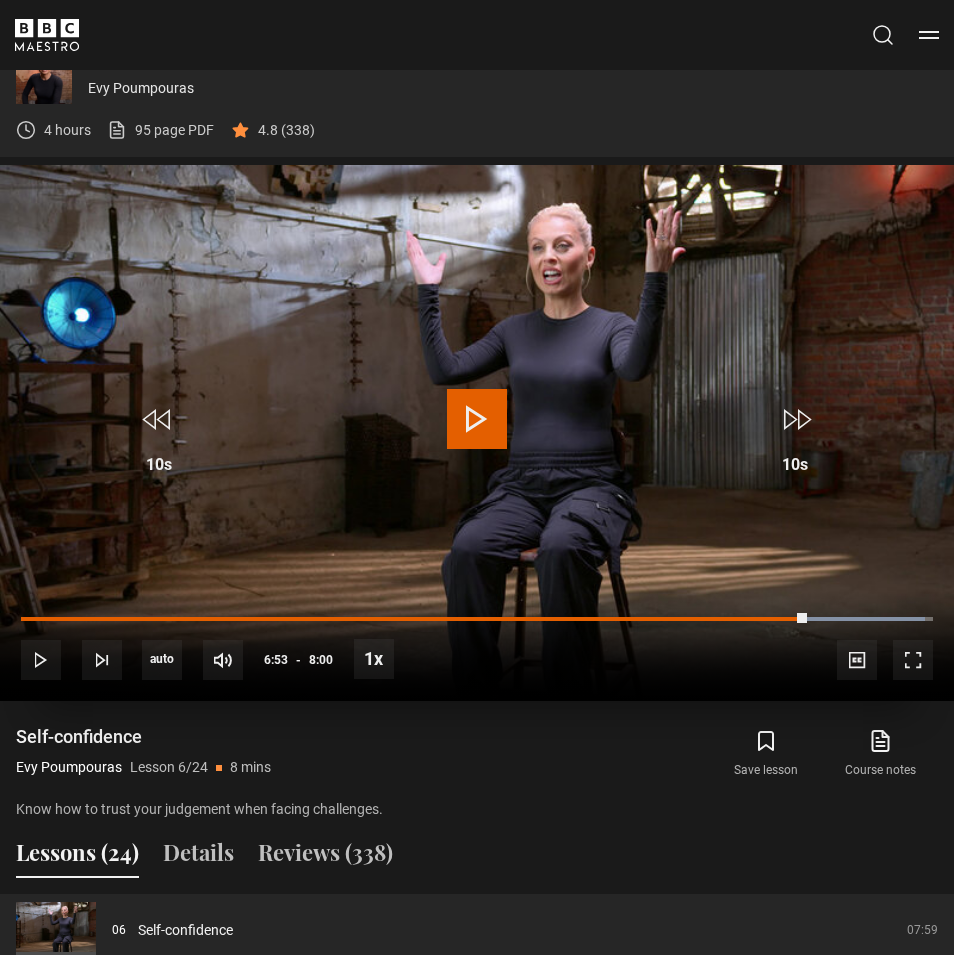 click at bounding box center (477, 419) 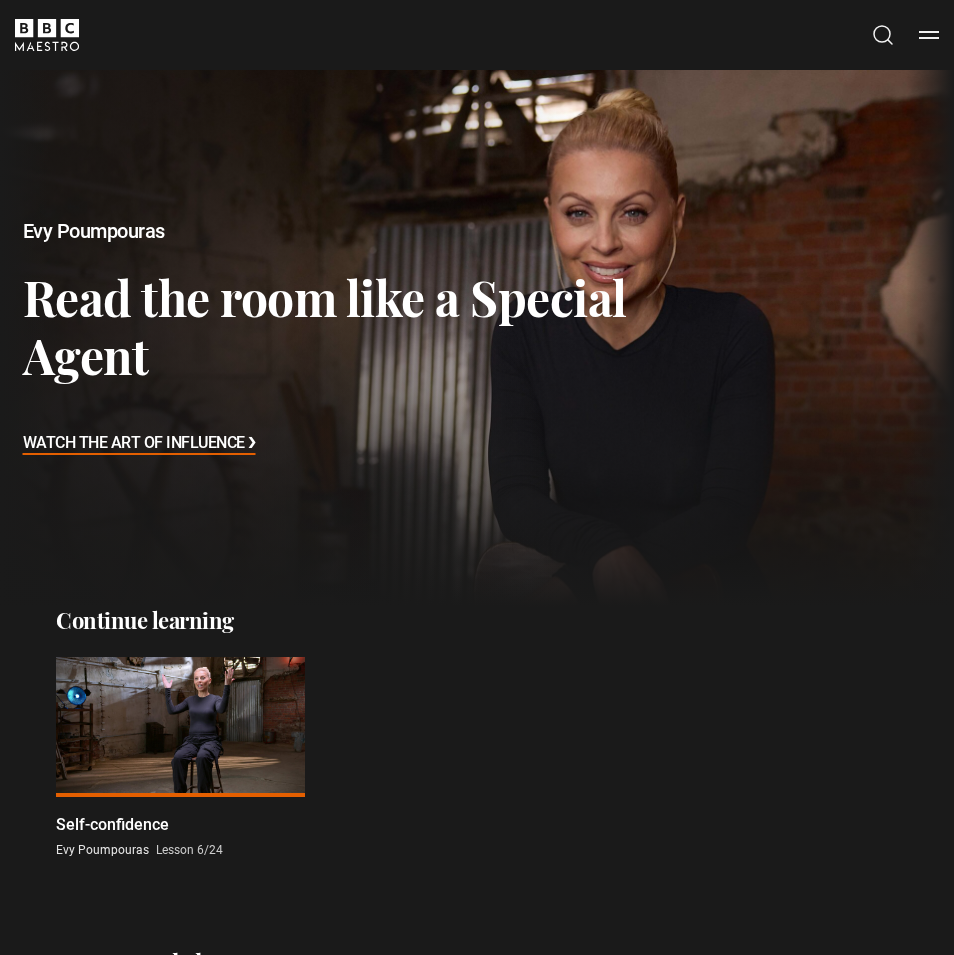 scroll, scrollTop: 0, scrollLeft: 0, axis: both 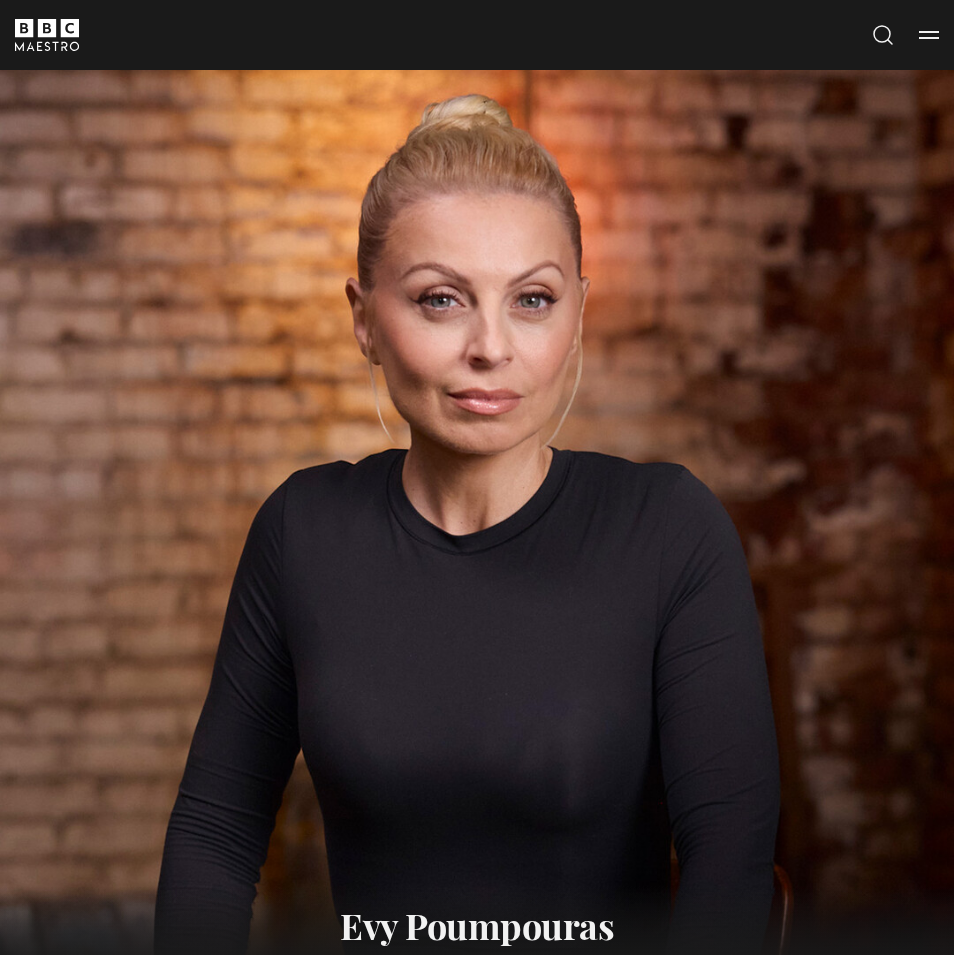 click on "10s Skip Back 10 seconds Pause 10s Skip Forward 10 seconds Loaded :  65.69% 5:04 5:02 Pause Mute 99% Current Time  5:02 - Duration  8:00
Evy Poumpouras
Lesson 6
Self-confidence
1x Playback Rate 2x 1.5x 1x , selected 0.5x auto Quality Captions captions off , selected English  Captions" at bounding box center (477, 2003) 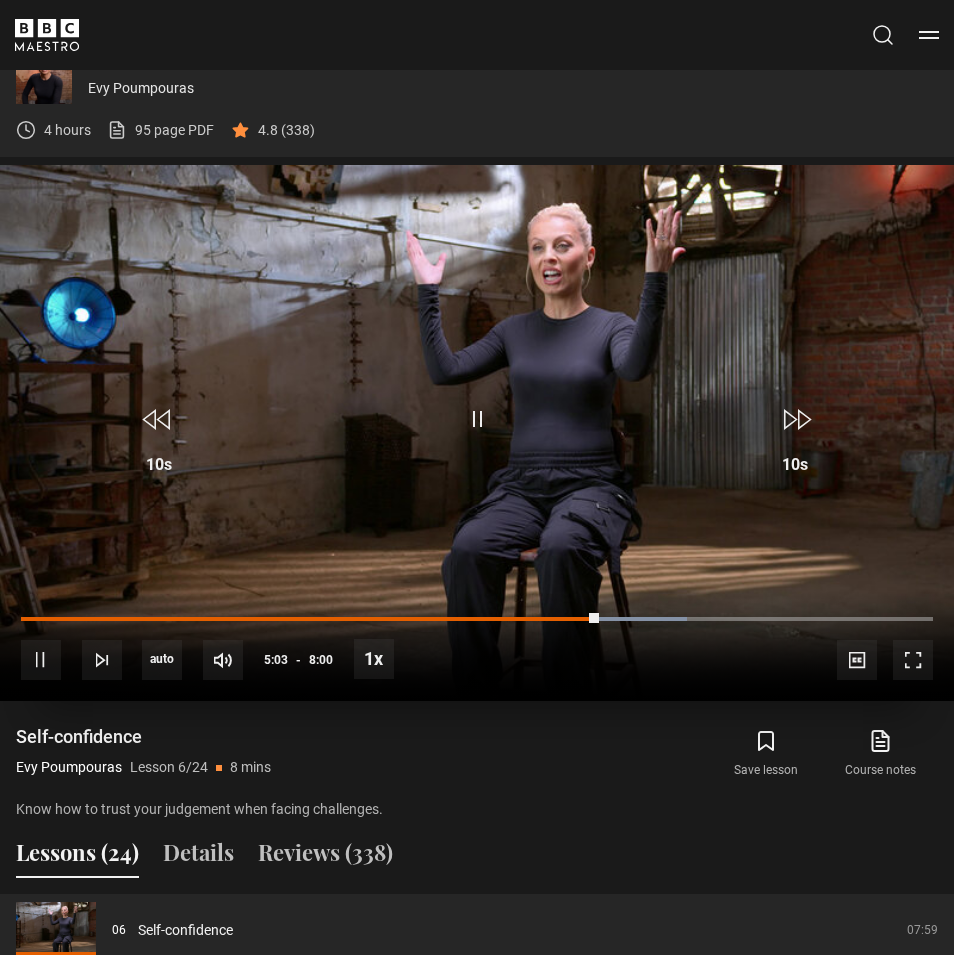 click on "10s Skip Back 10 seconds Pause 10s Skip Forward 10 seconds Loaded :  72.99% 5:04 5:03 Pause Mute 99% Current Time  5:03 - Duration  8:00
Evy Poumpouras
Lesson 6
Self-confidence
1x Playback Rate 2x 1.5x 1x , selected 0.5x auto Quality Captions captions off , selected English  Captions" at bounding box center [477, 646] 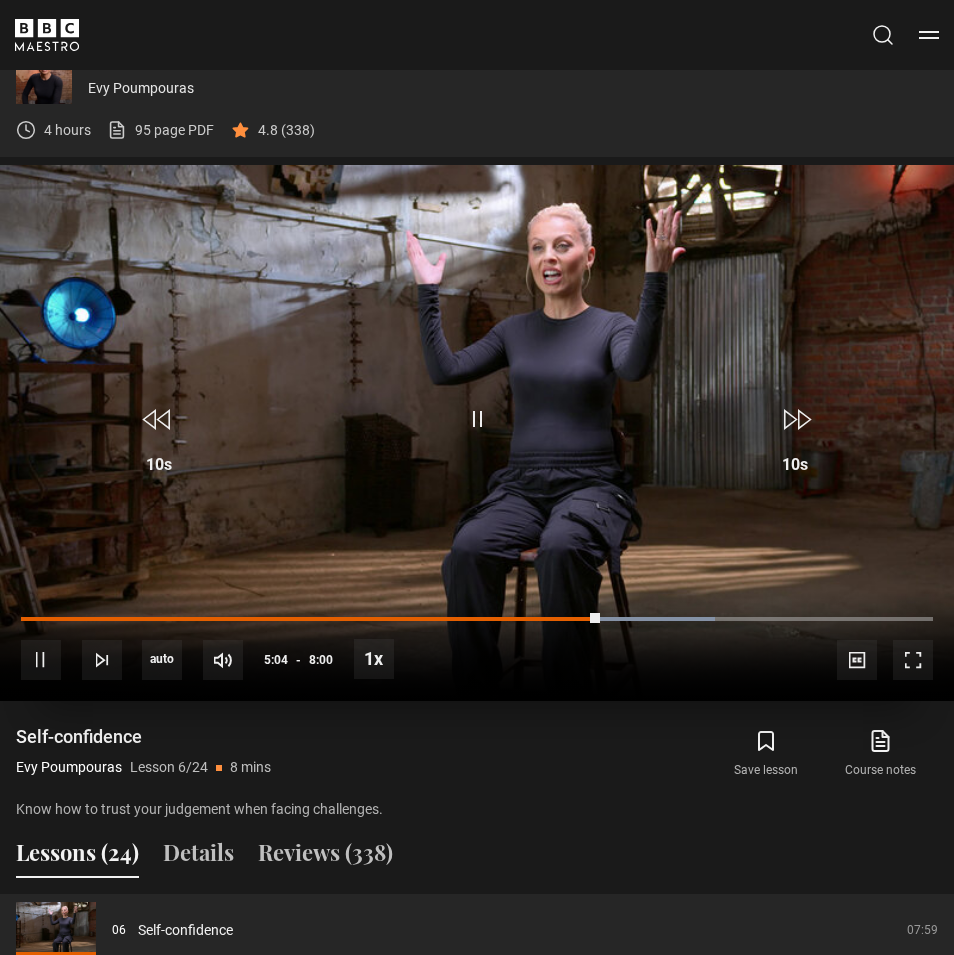 click on "10s Skip Back 10 seconds Pause 10s Skip Forward 10 seconds Loaded :  76.12% 5:04 5:04 Pause Mute 99% Current Time  5:04 - Duration  8:00
Evy Poumpouras
Lesson 6
Self-confidence
1x Playback Rate 2x 1.5x 1x , selected 0.5x auto Quality Captions captions off , selected English  Captions" at bounding box center (477, 646) 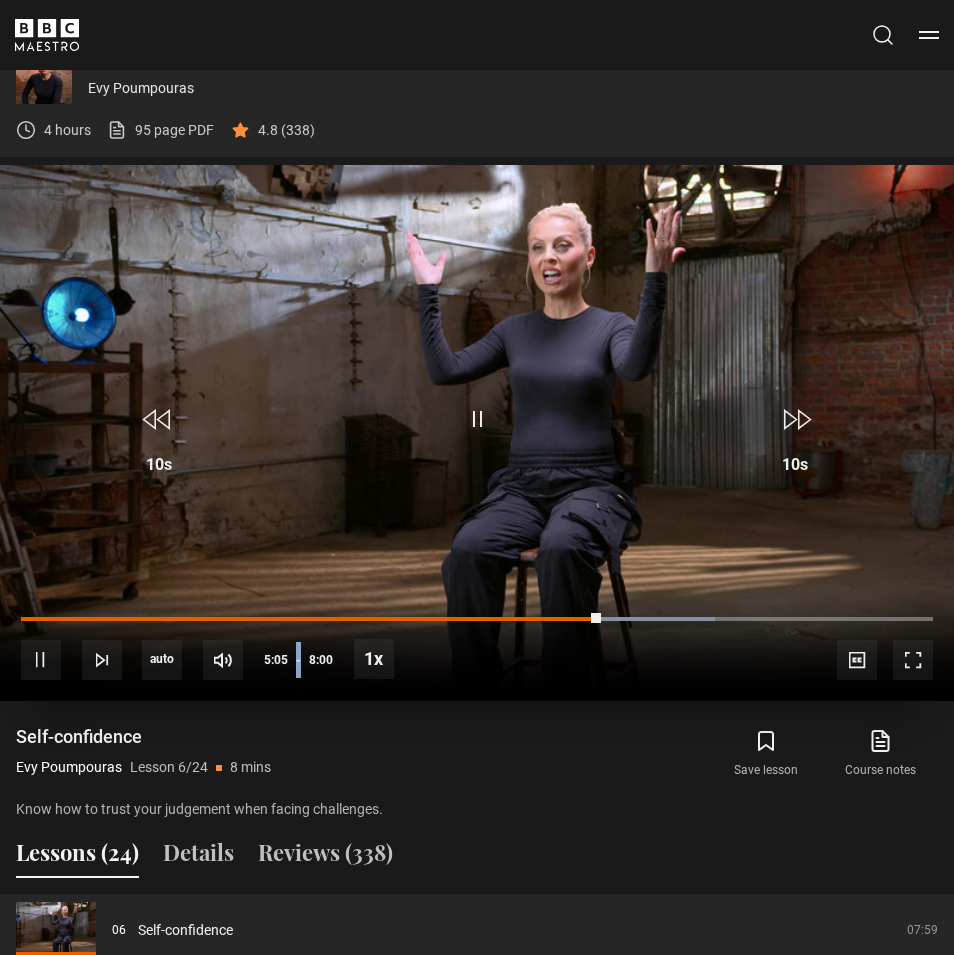 click on "10s Skip Back 10 seconds Pause 10s Skip Forward 10 seconds Loaded :  76.12% 5:04 5:05 Pause Mute 99% Current Time  5:05 - Duration  8:00
Evy Poumpouras
Lesson 6
Self-confidence
1x Playback Rate 2x 1.5x 1x , selected 0.5x auto Quality Captions captions off , selected English  Captions" at bounding box center [477, 646] 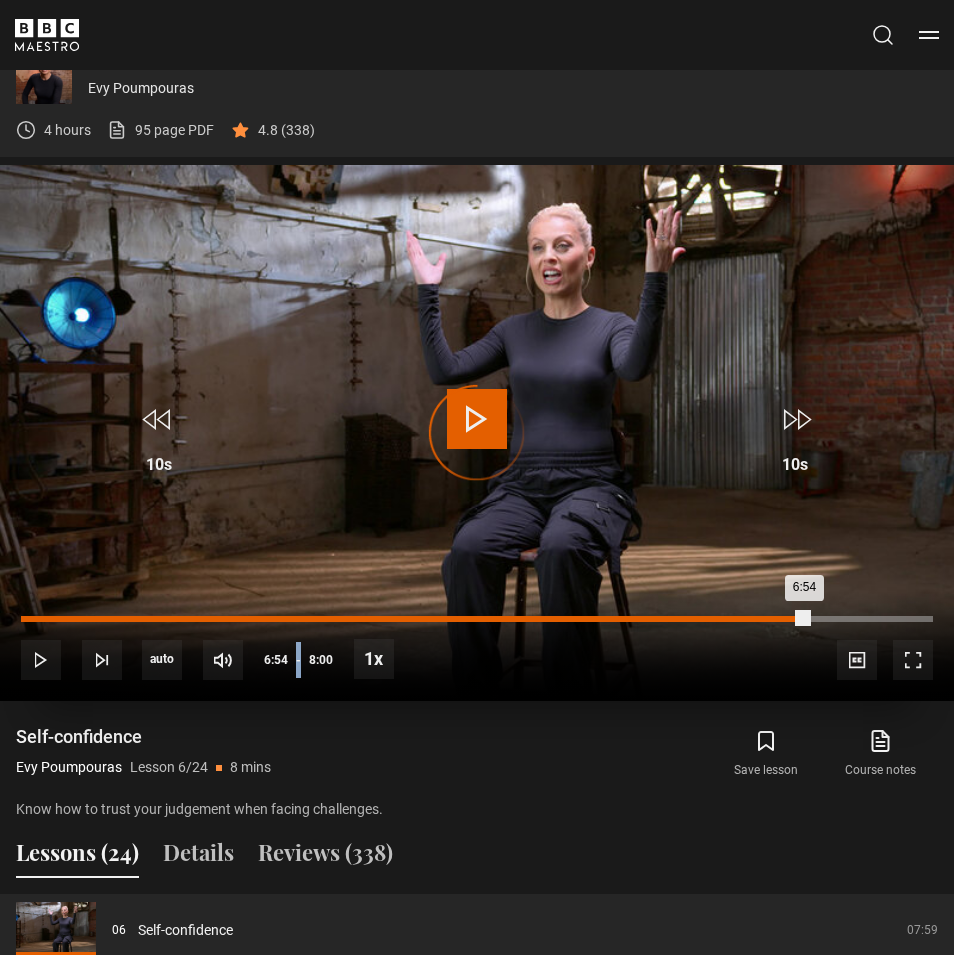 click on "Loaded :  76.12% 6:54 6:54" at bounding box center [477, 629] 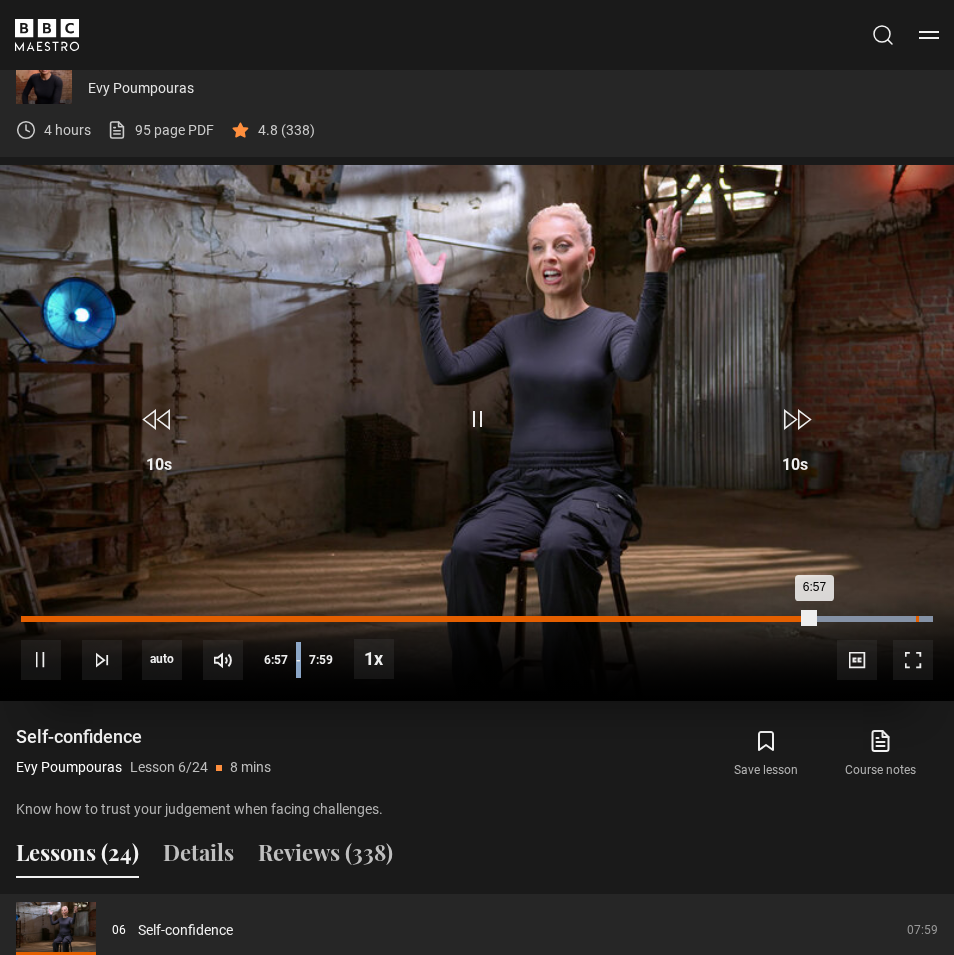 click on "Loaded :  100.00% 7:50 6:57" at bounding box center [477, 619] 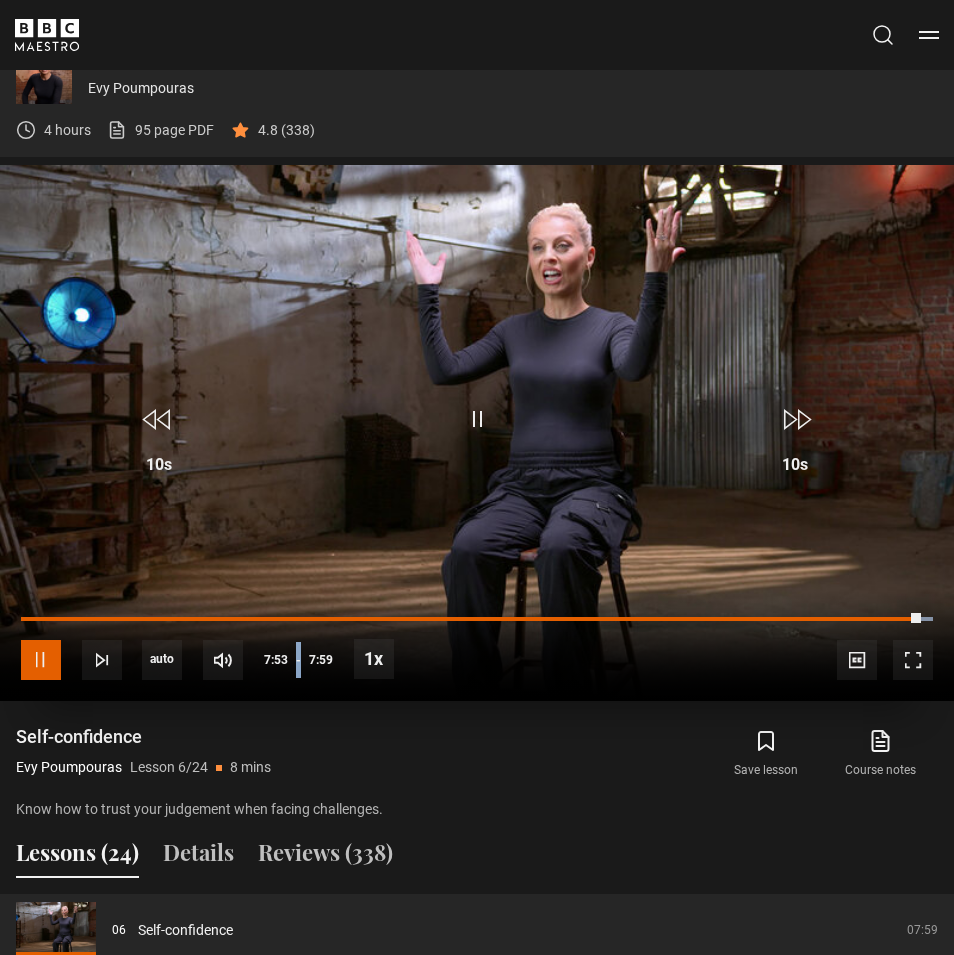 click at bounding box center (41, 660) 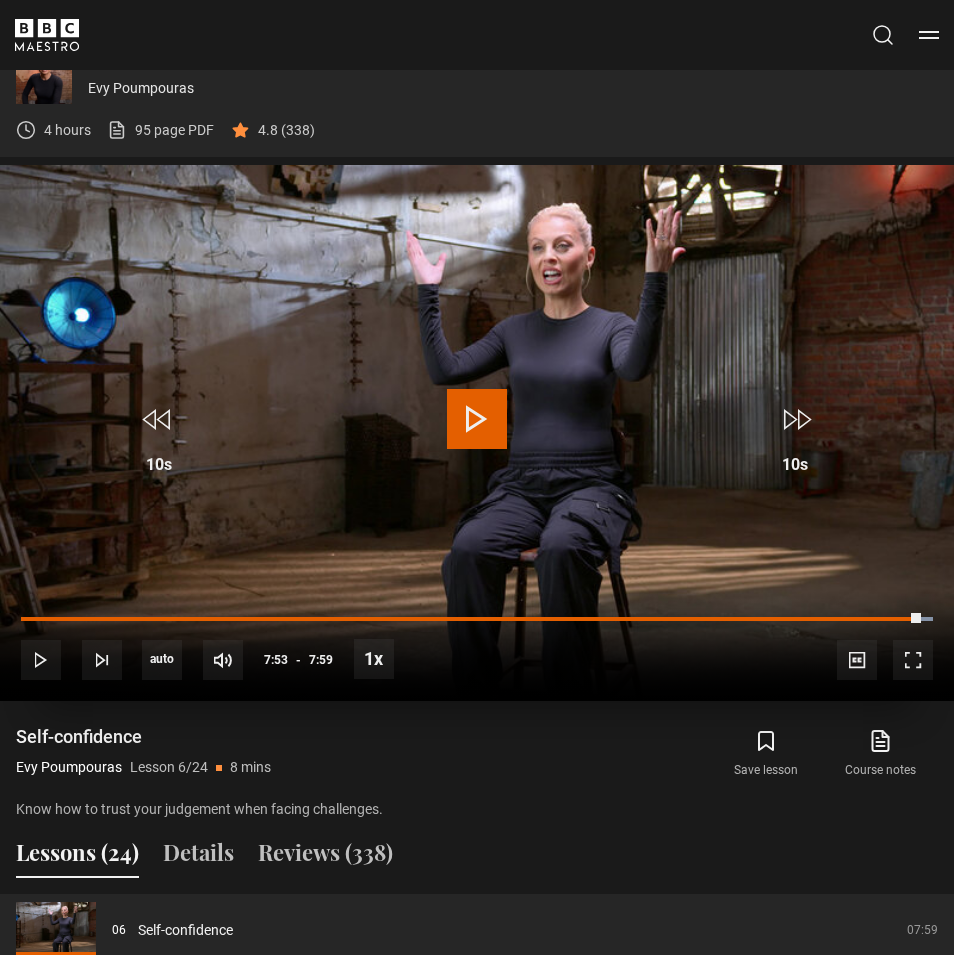click at bounding box center (477, 419) 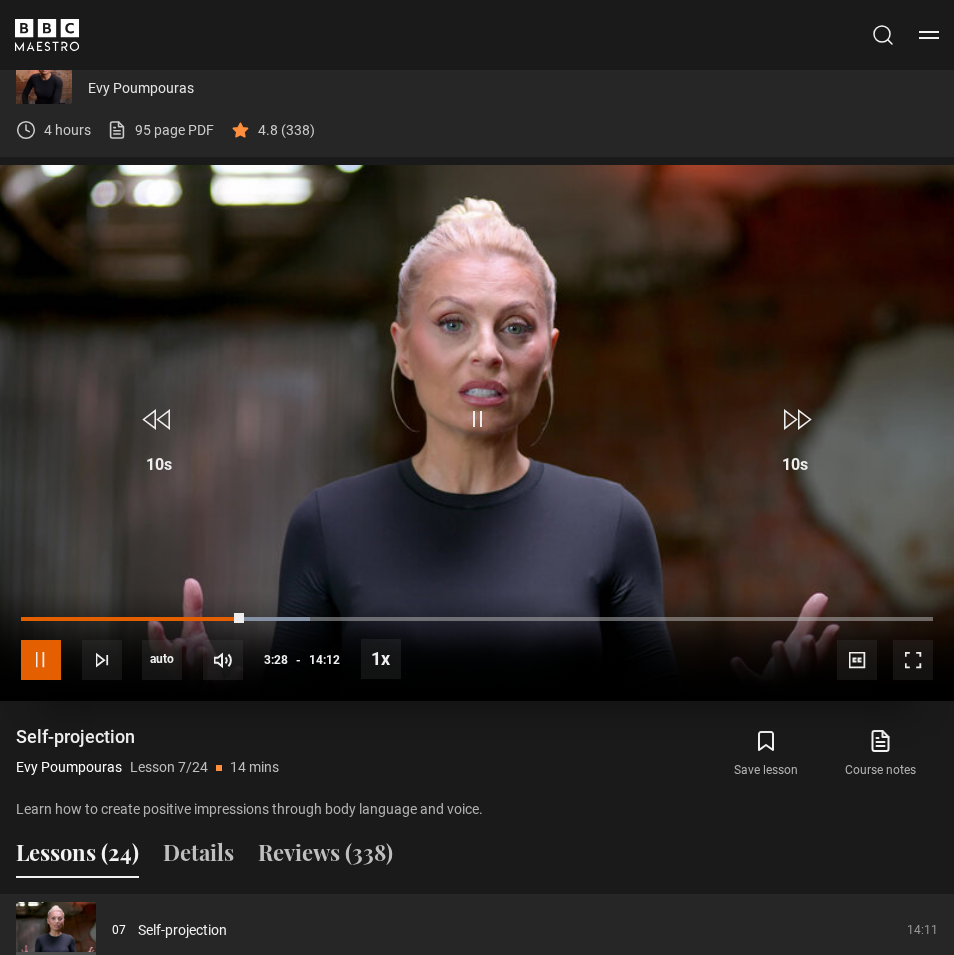 click at bounding box center [41, 660] 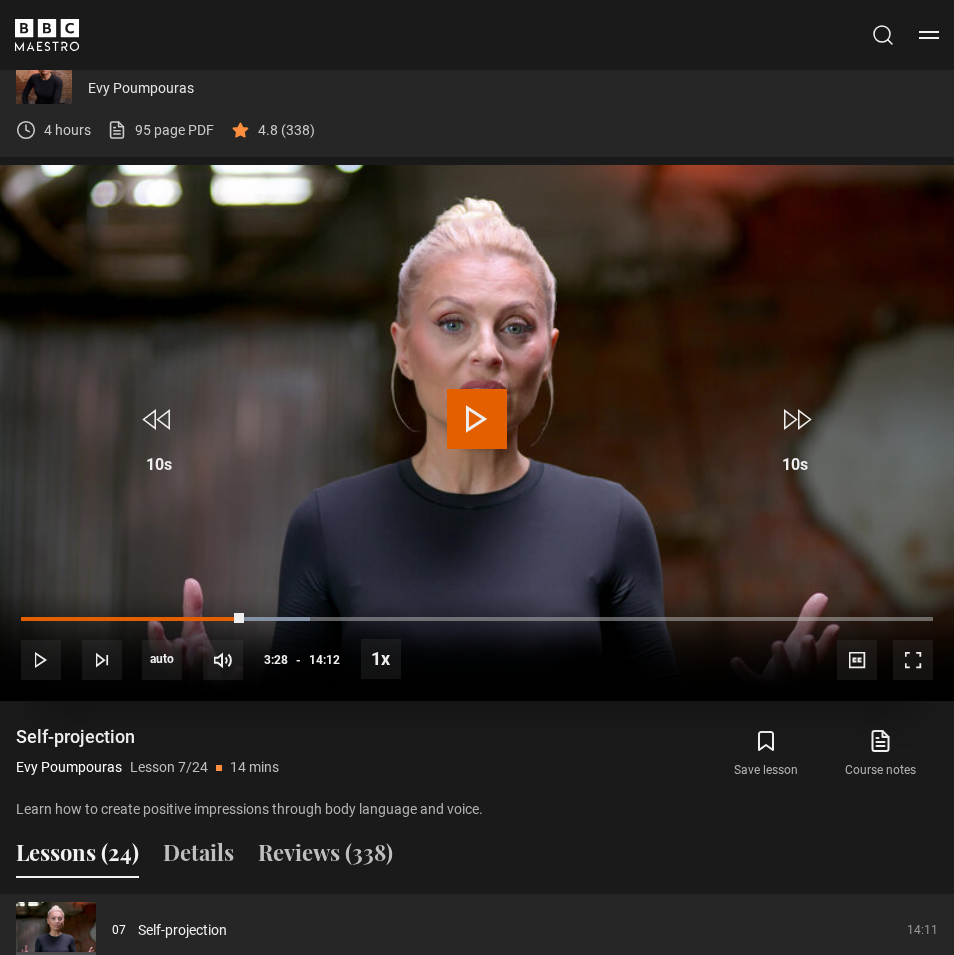 click at bounding box center (477, 419) 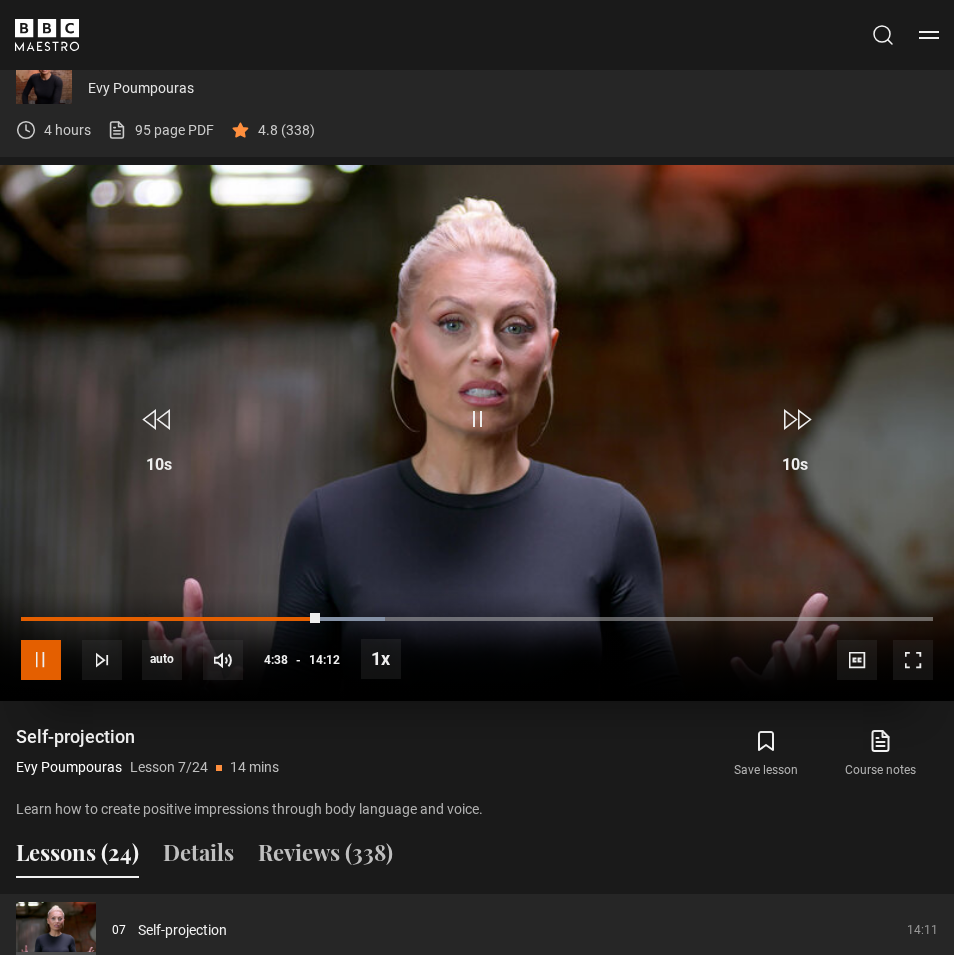 click at bounding box center [41, 660] 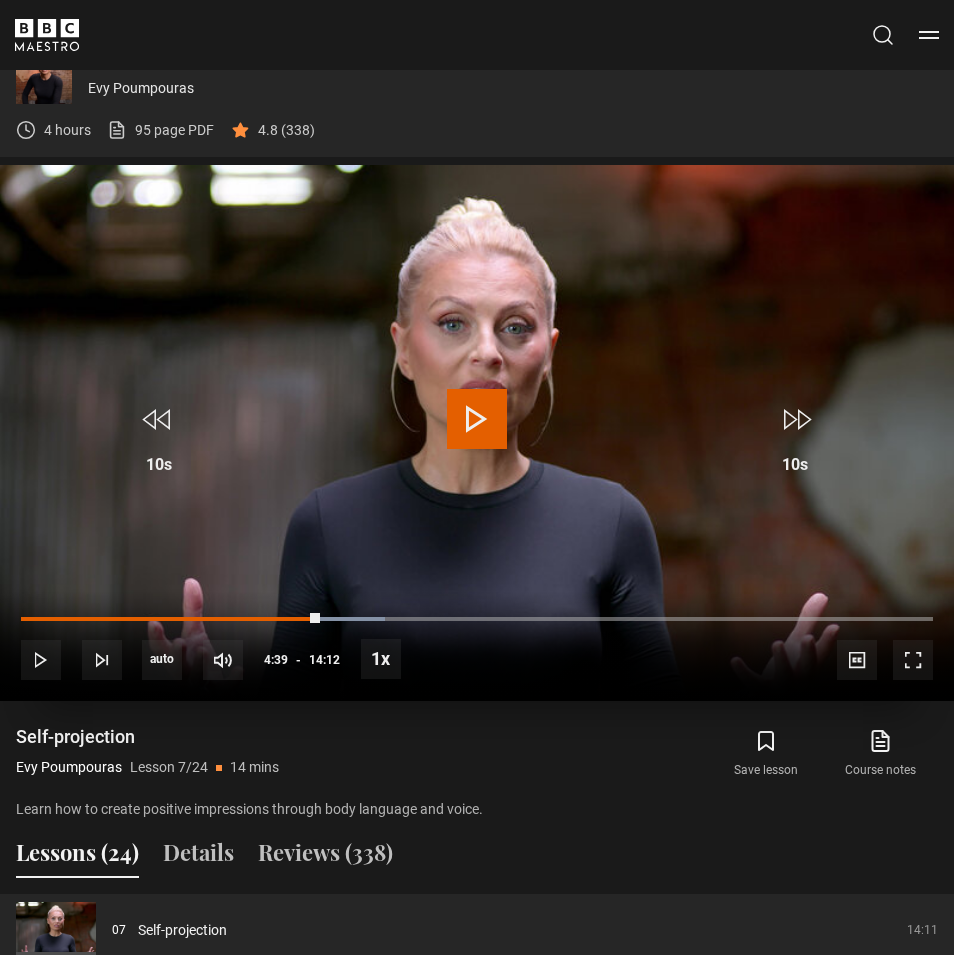 click at bounding box center (477, 419) 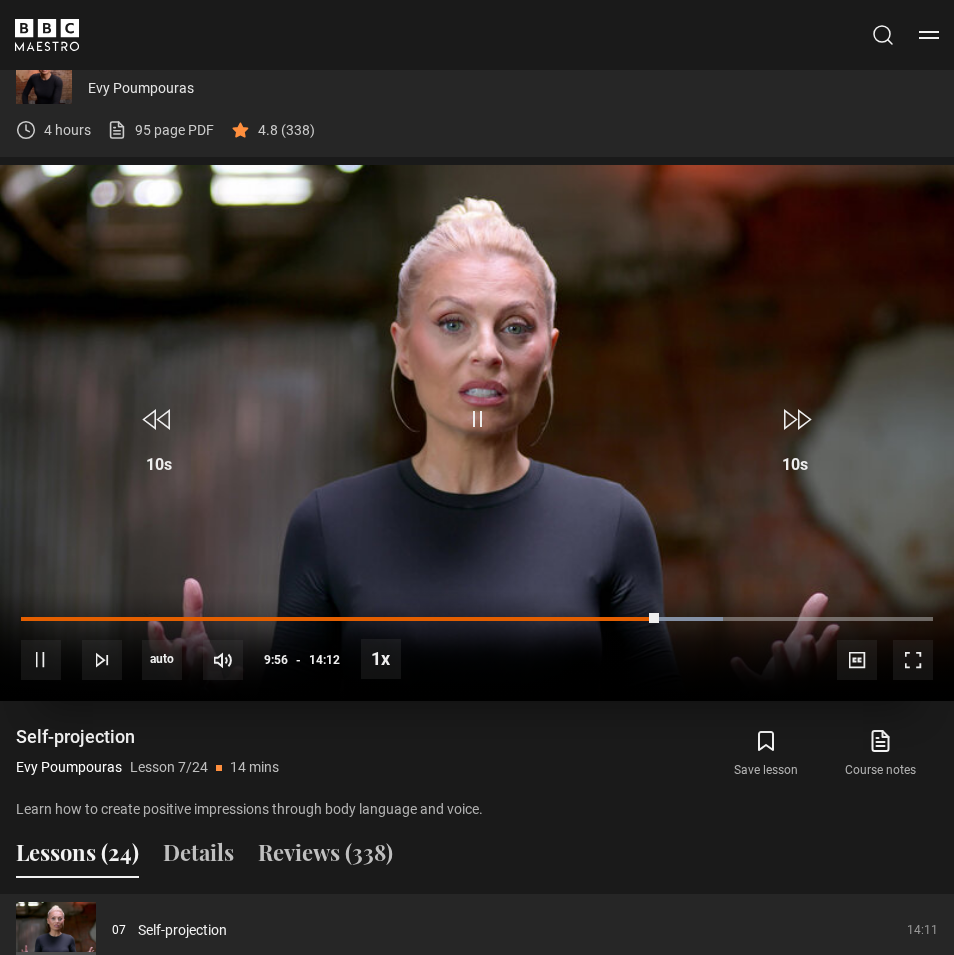 click on "10s Skip Back 10 seconds Pause 10s Skip Forward 10 seconds Loaded :  76.95% 09:56 Pause Mute Current Time  9:56 - Duration  14:12
Evy Poumpouras
Lesson 7
Self-projection
1x Playback Rate 2x 1.5x 1x , selected 0.5x auto Quality 360p 720p 1080p 2160p Auto , selected Captions captions off , selected English  Captions" at bounding box center (477, 646) 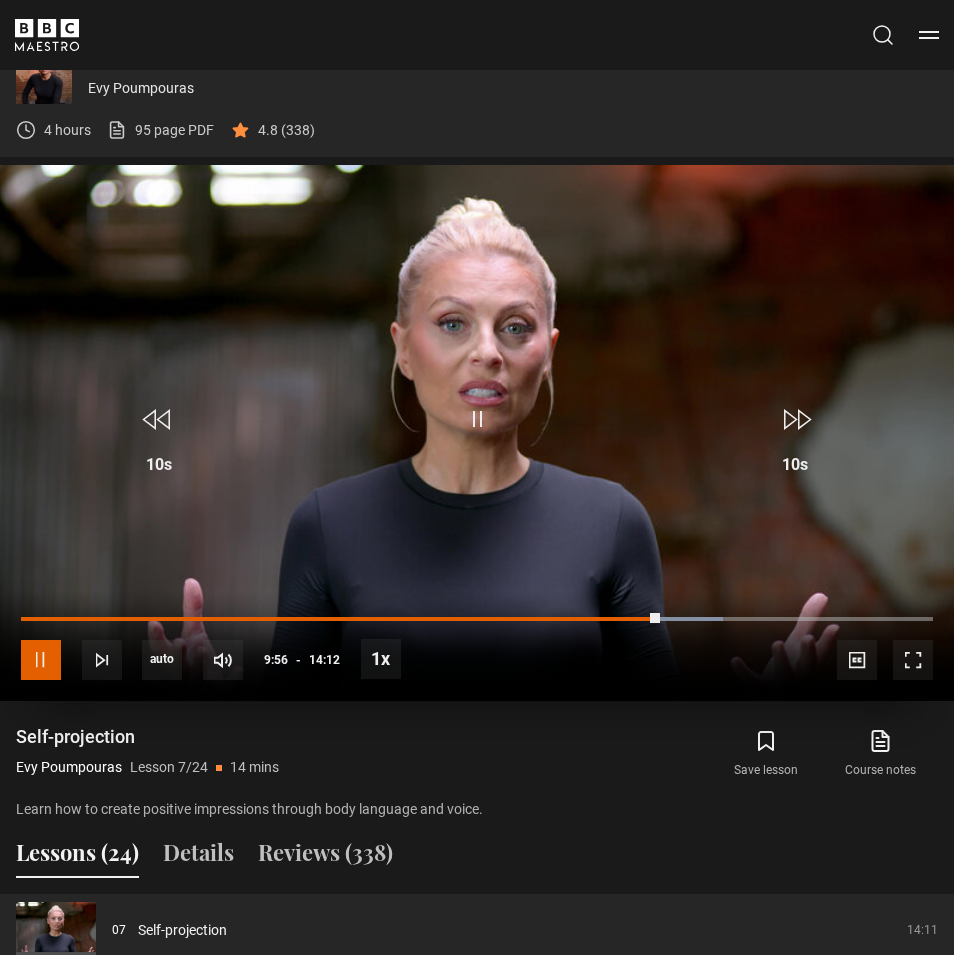 click at bounding box center (41, 660) 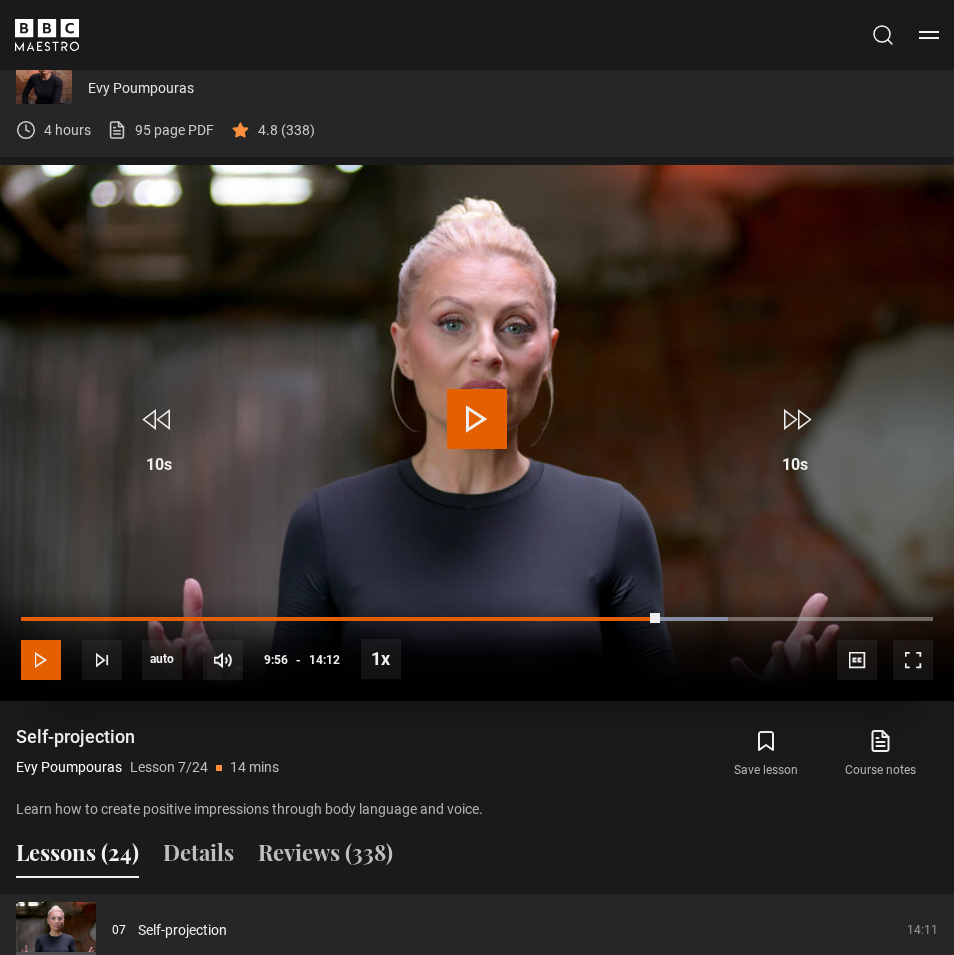 click at bounding box center (41, 660) 